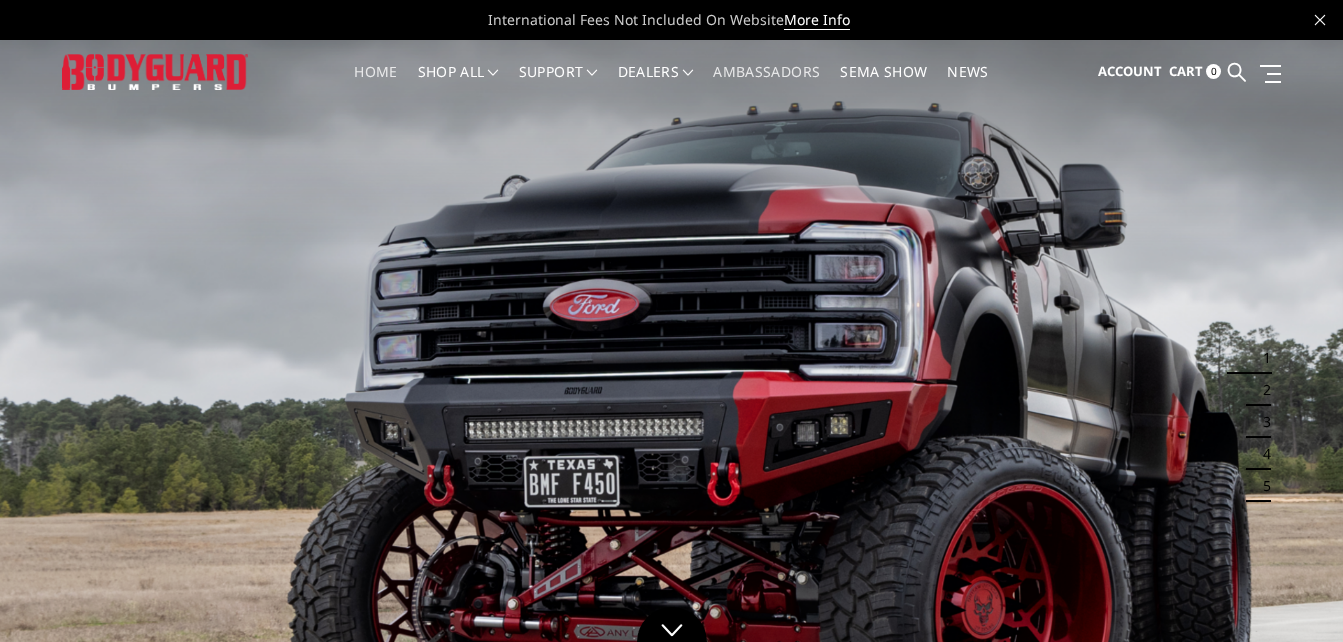 scroll, scrollTop: 0, scrollLeft: 0, axis: both 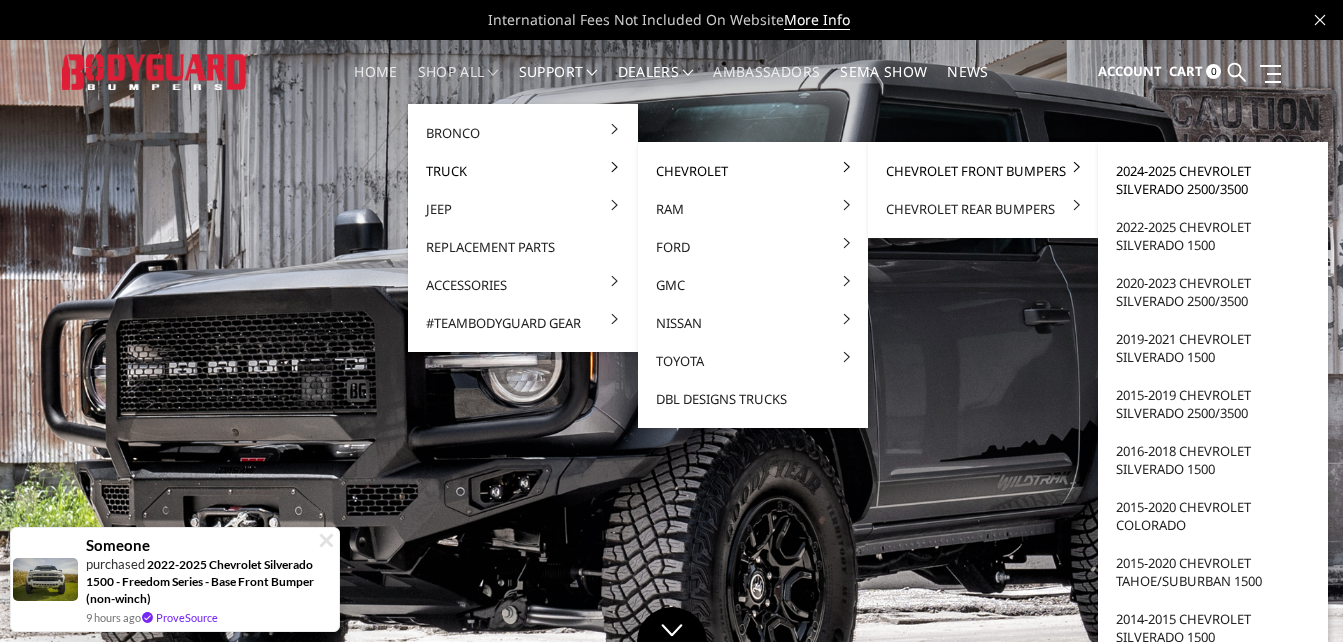 click on "2024-2025 Chevrolet Silverado 2500/3500" at bounding box center (1213, 180) 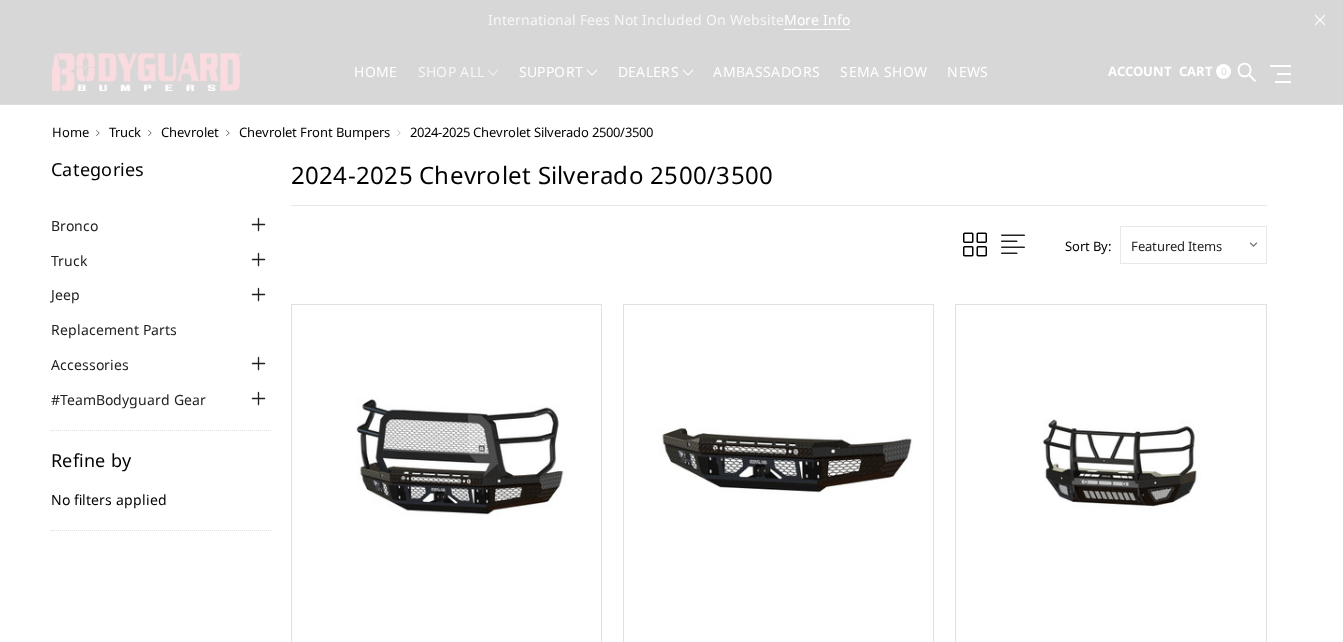 scroll, scrollTop: 0, scrollLeft: 0, axis: both 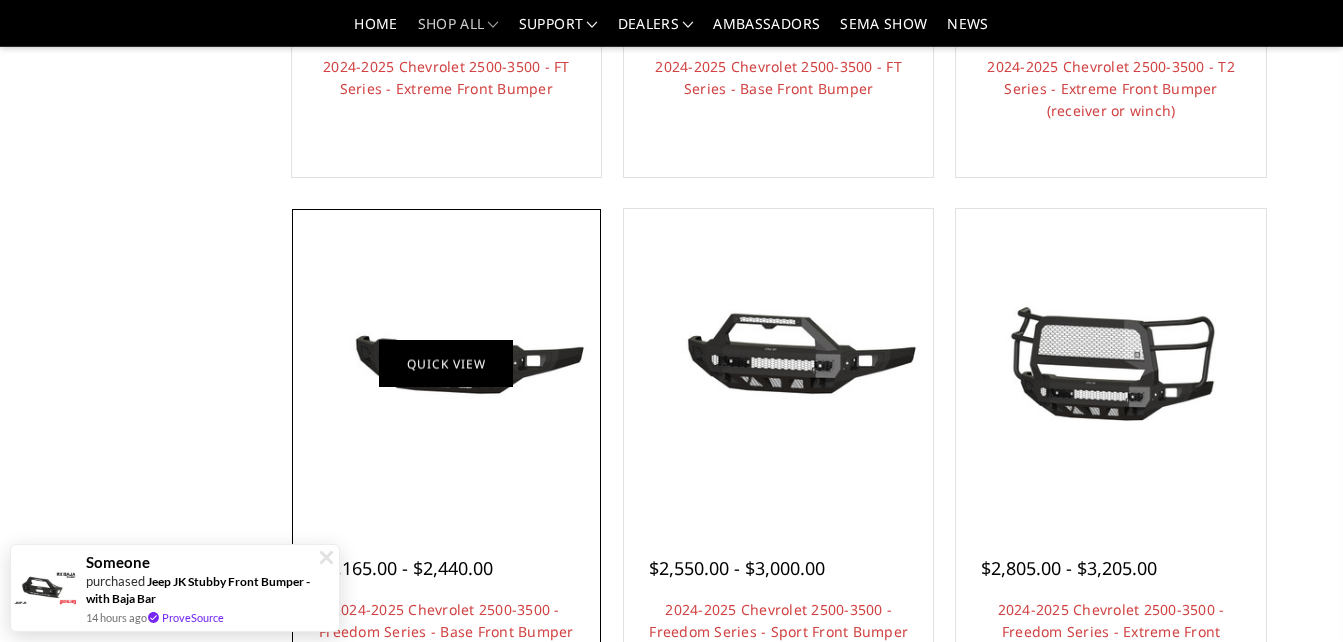 click on "Quick view" at bounding box center (446, 364) 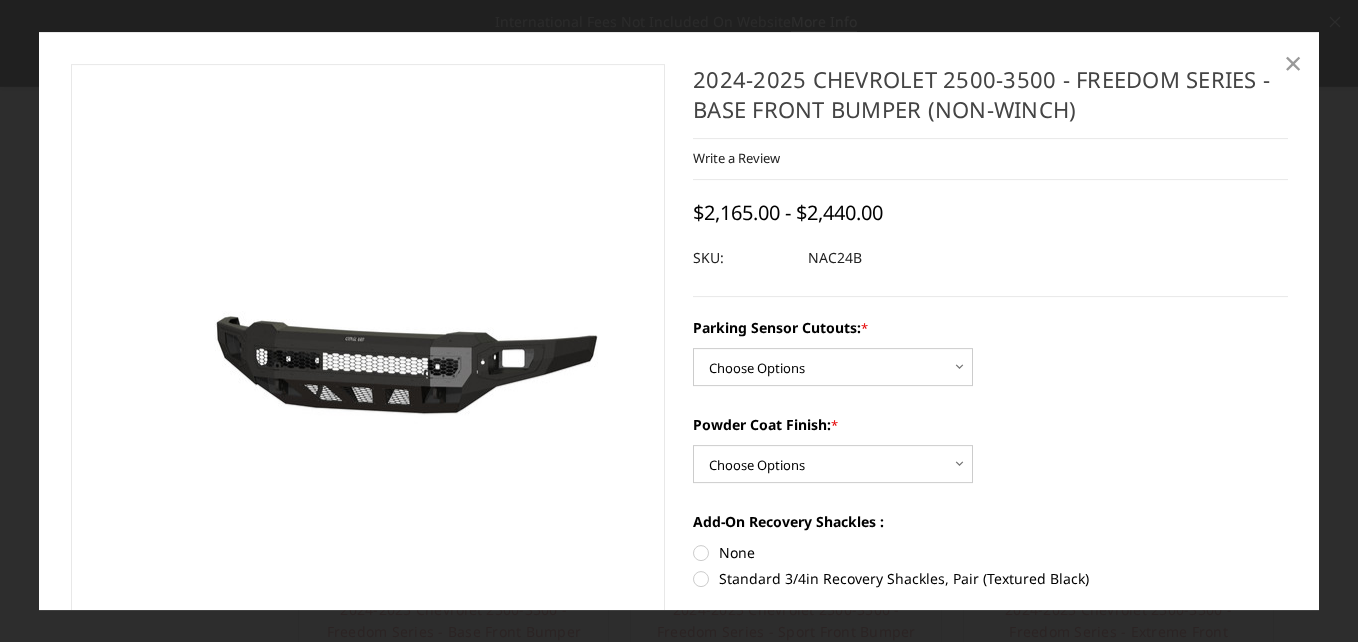 click on "×" at bounding box center (1293, 62) 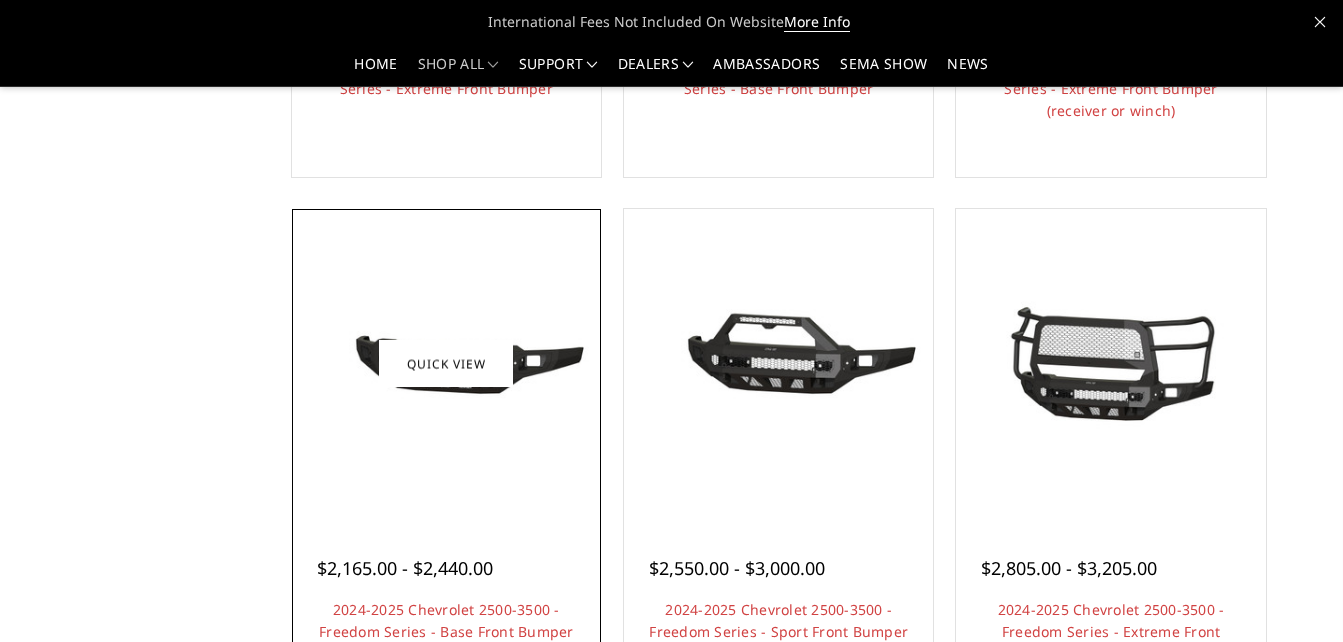 click at bounding box center (446, 363) 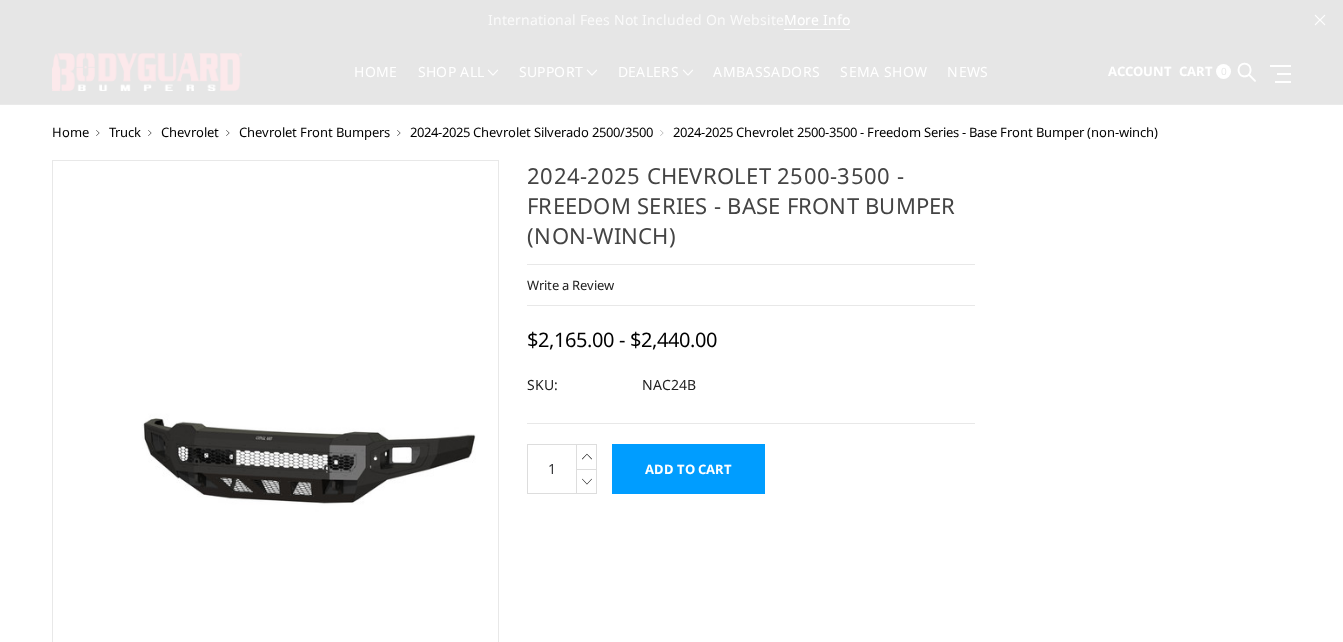 scroll, scrollTop: 0, scrollLeft: 0, axis: both 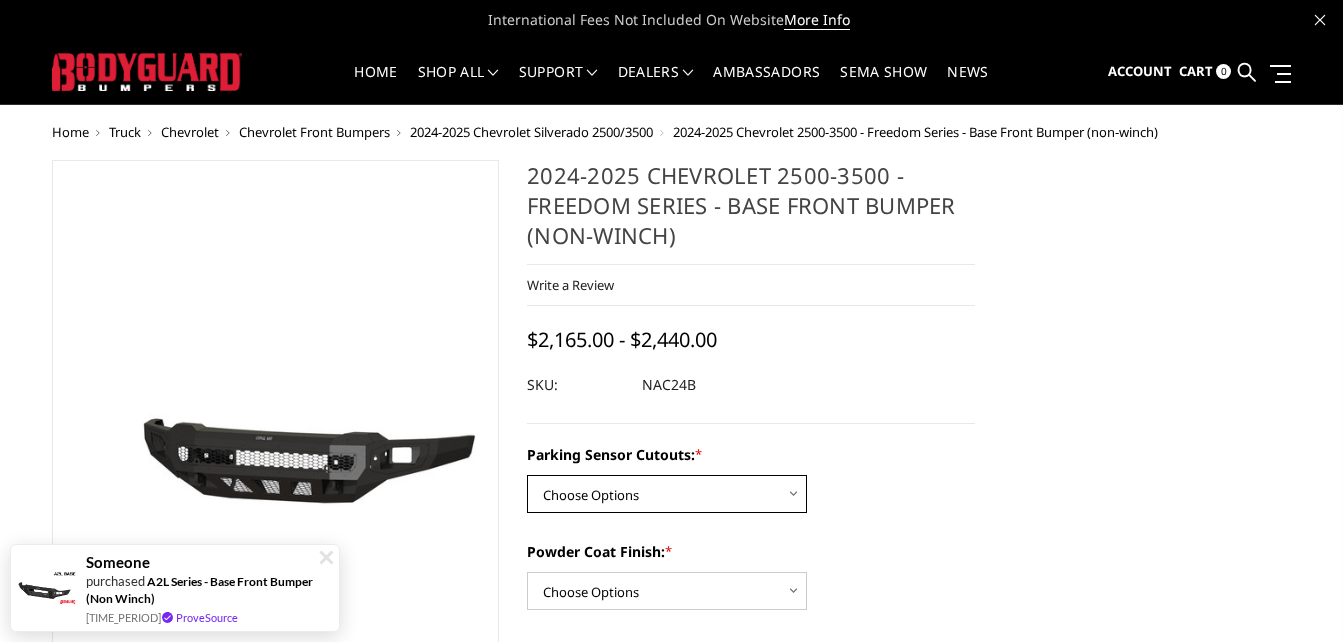 click on "Choose Options
No - Without Parking Sensor Cutouts
Yes - With Parking Sensor Cutouts" at bounding box center (667, 494) 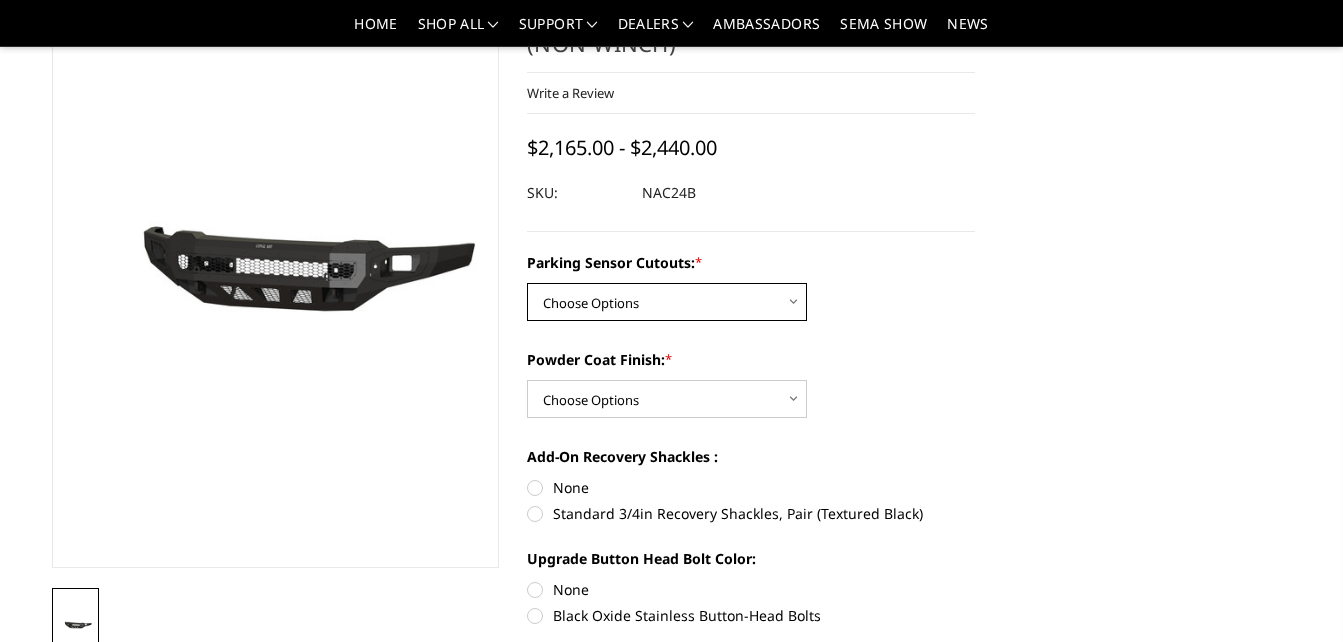 scroll, scrollTop: 134, scrollLeft: 0, axis: vertical 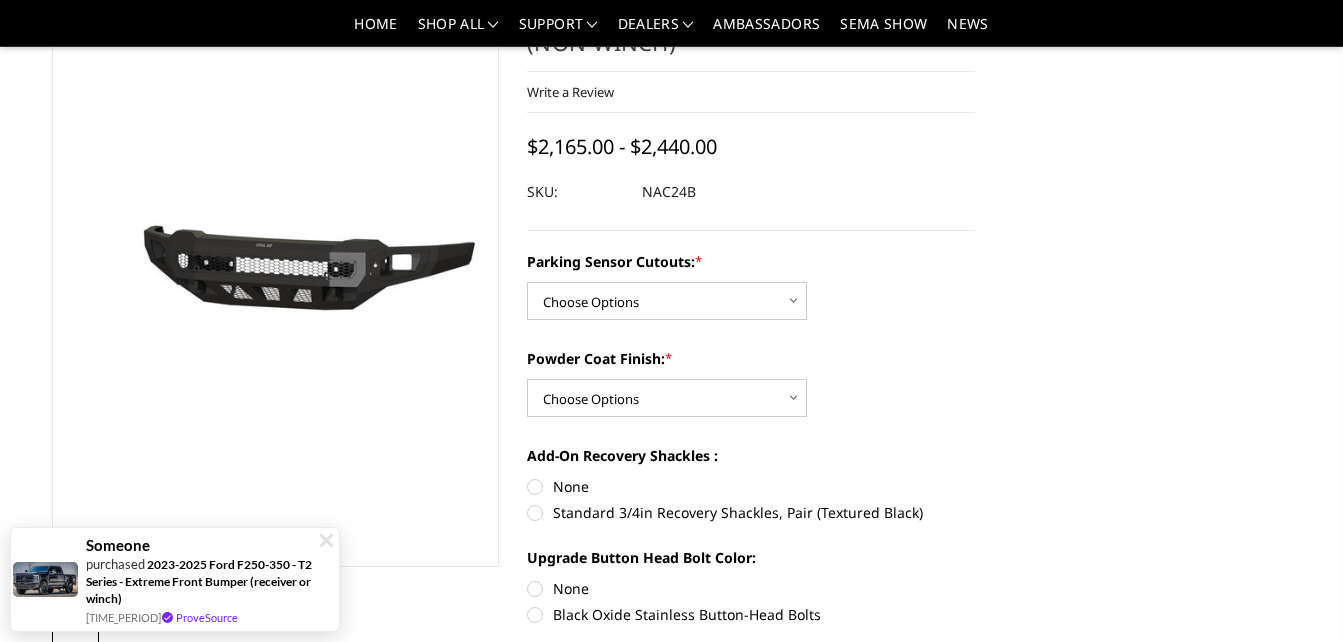 click on "Standard 3/4in Recovery Shackles, Pair (Textured Black)" at bounding box center (751, 512) 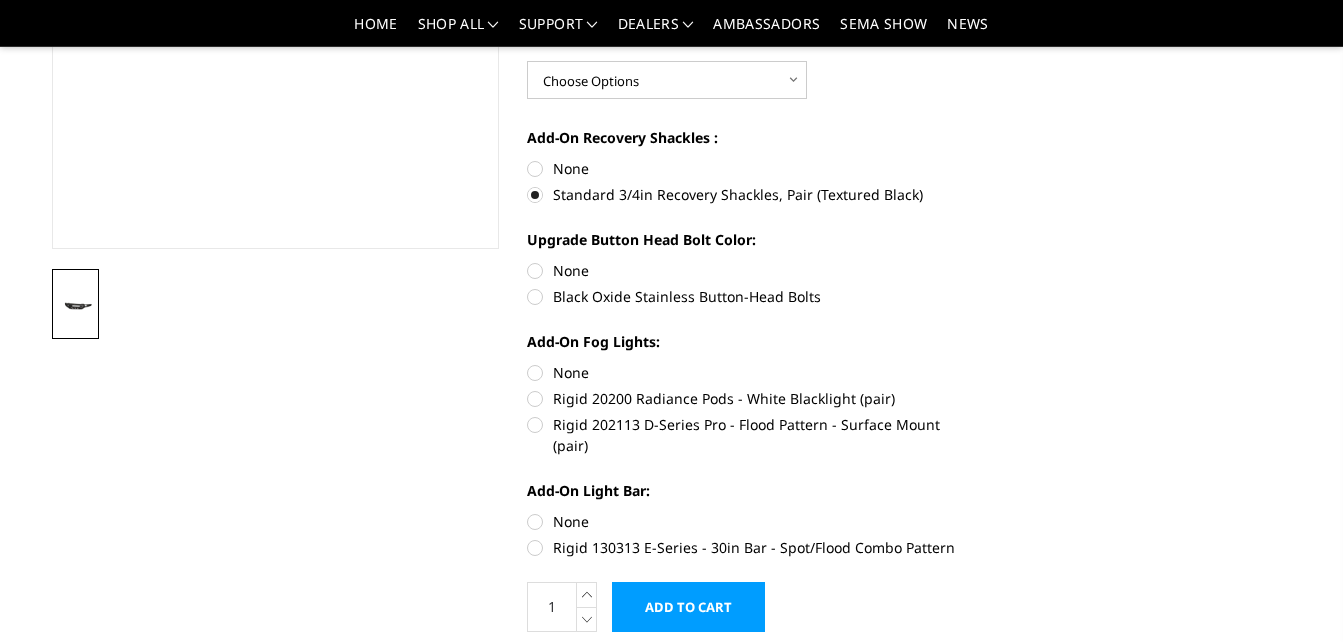 scroll, scrollTop: 453, scrollLeft: 0, axis: vertical 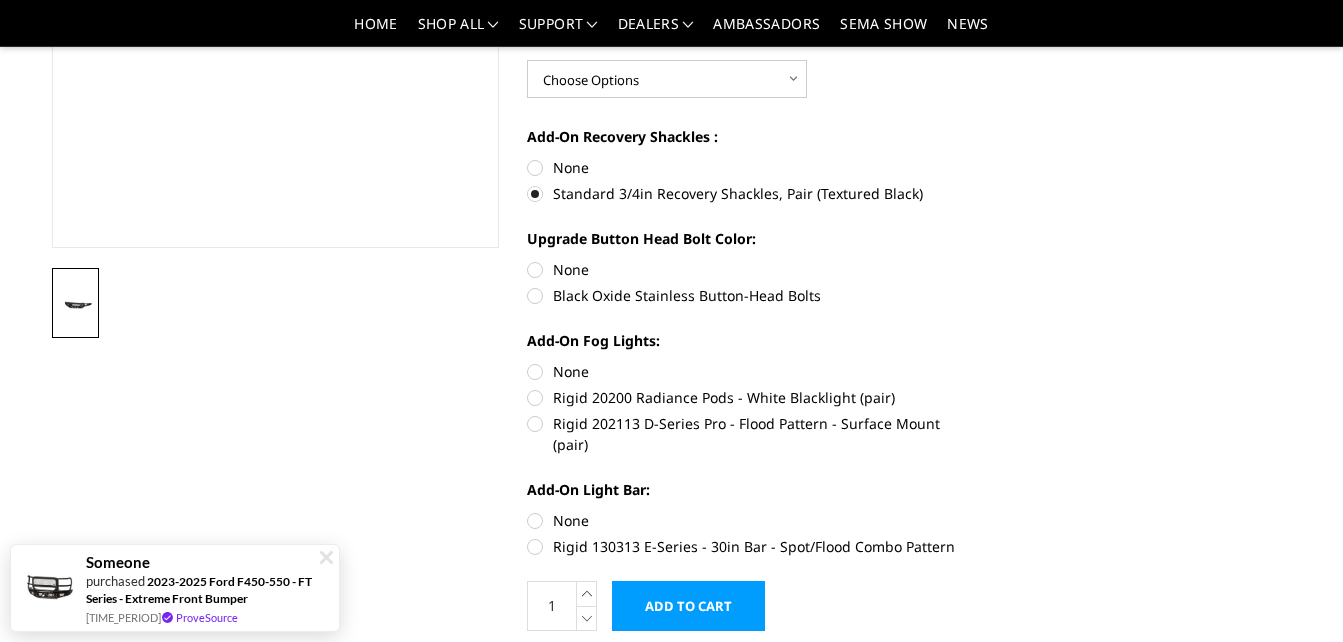 click on "Rigid 130313 E-Series - 30in Bar - Spot/Flood Combo Pattern" at bounding box center (751, 546) 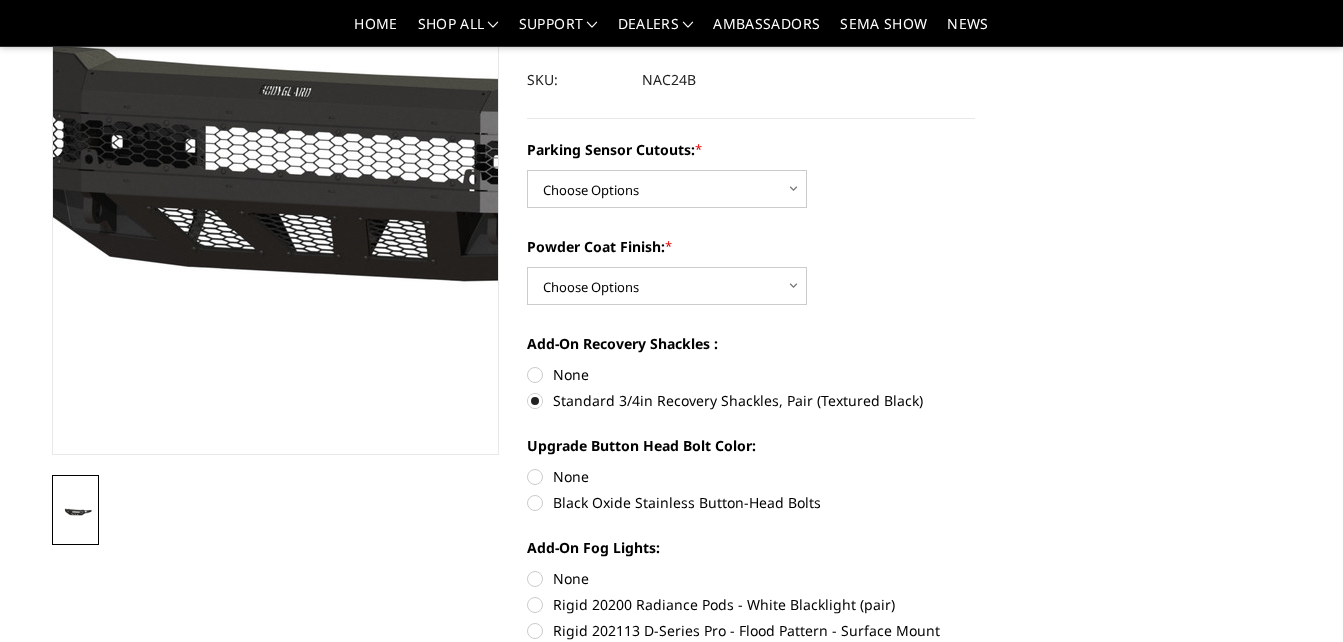 scroll, scrollTop: 245, scrollLeft: 0, axis: vertical 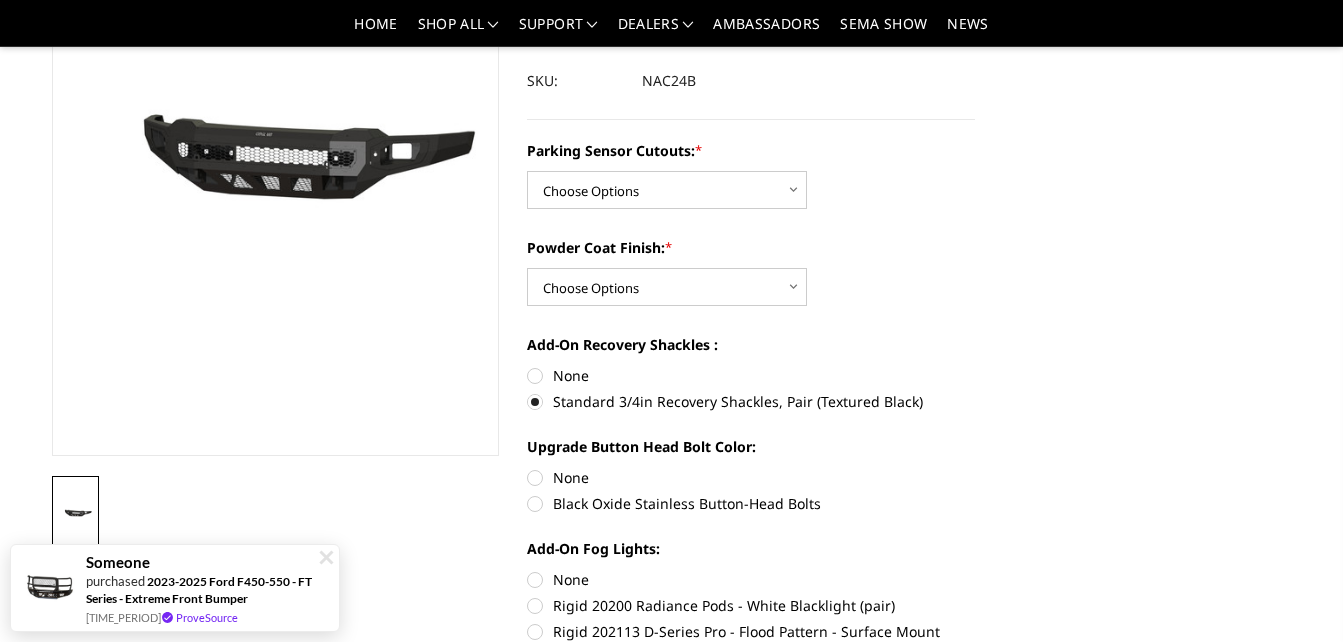 click on "Black Oxide Stainless Button-Head Bolts" at bounding box center (751, 503) 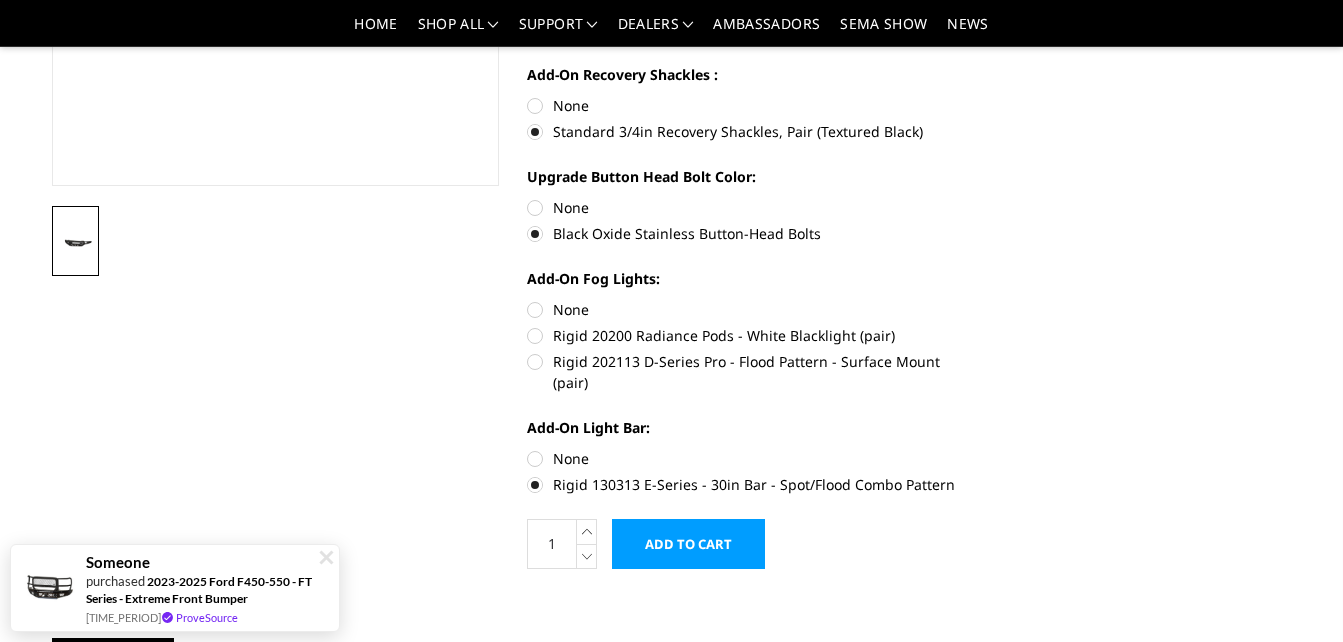 scroll, scrollTop: 516, scrollLeft: 0, axis: vertical 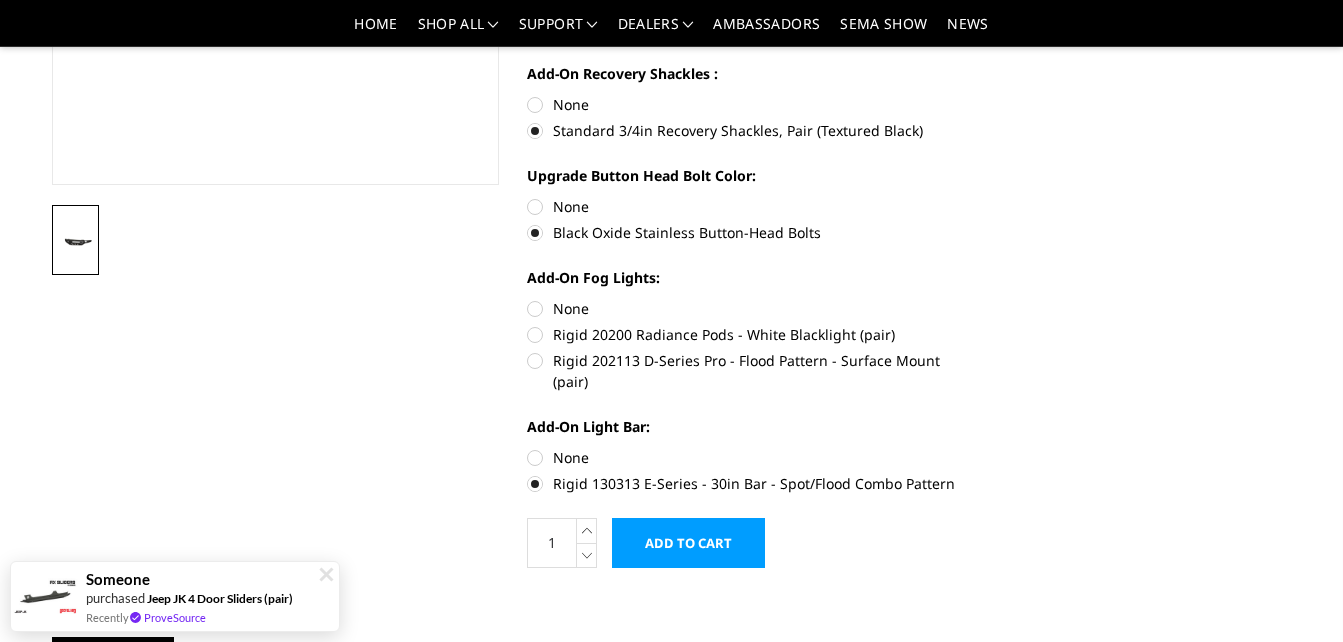 click on "Rigid 202113 D-Series Pro - Flood Pattern - Surface Mount (pair)" at bounding box center (751, 371) 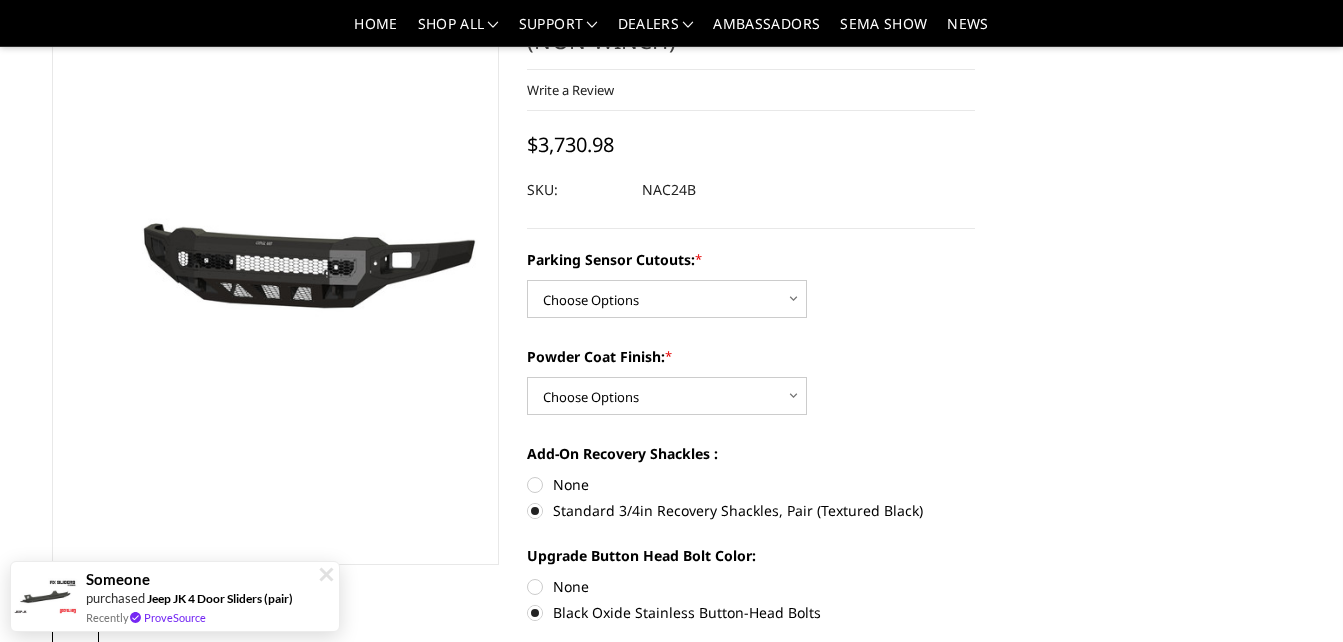 scroll, scrollTop: 135, scrollLeft: 0, axis: vertical 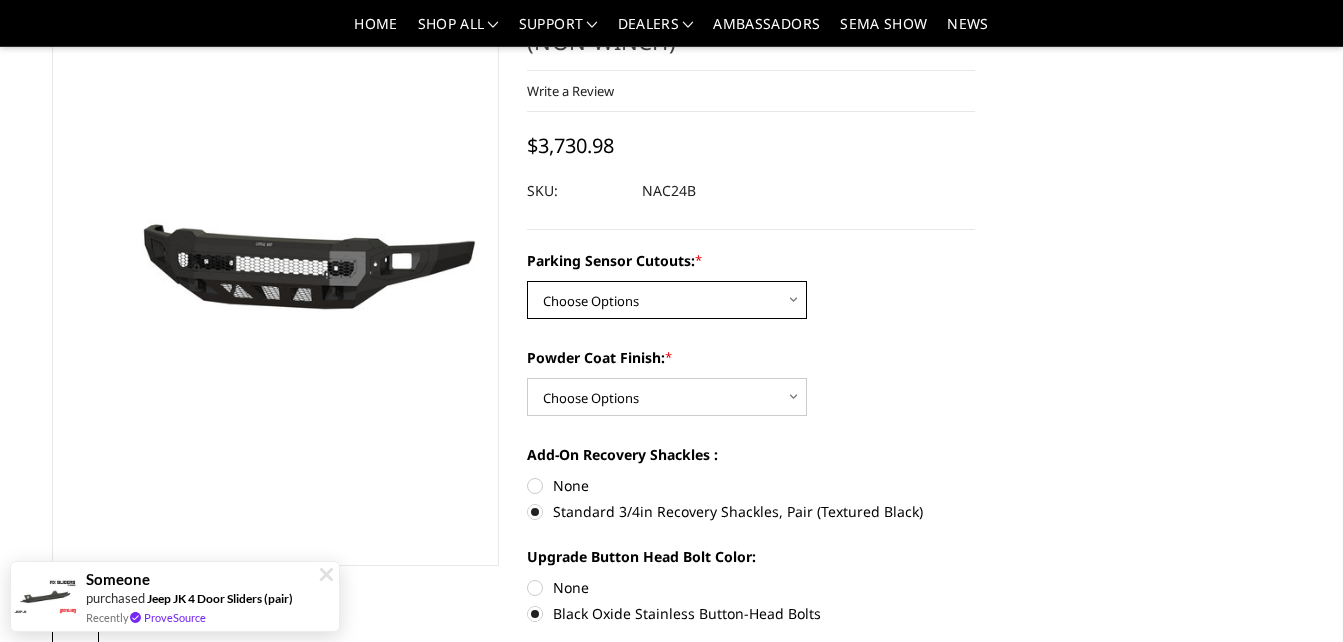 click on "Choose Options
No - Without Parking Sensor Cutouts
Yes - With Parking Sensor Cutouts" at bounding box center [667, 300] 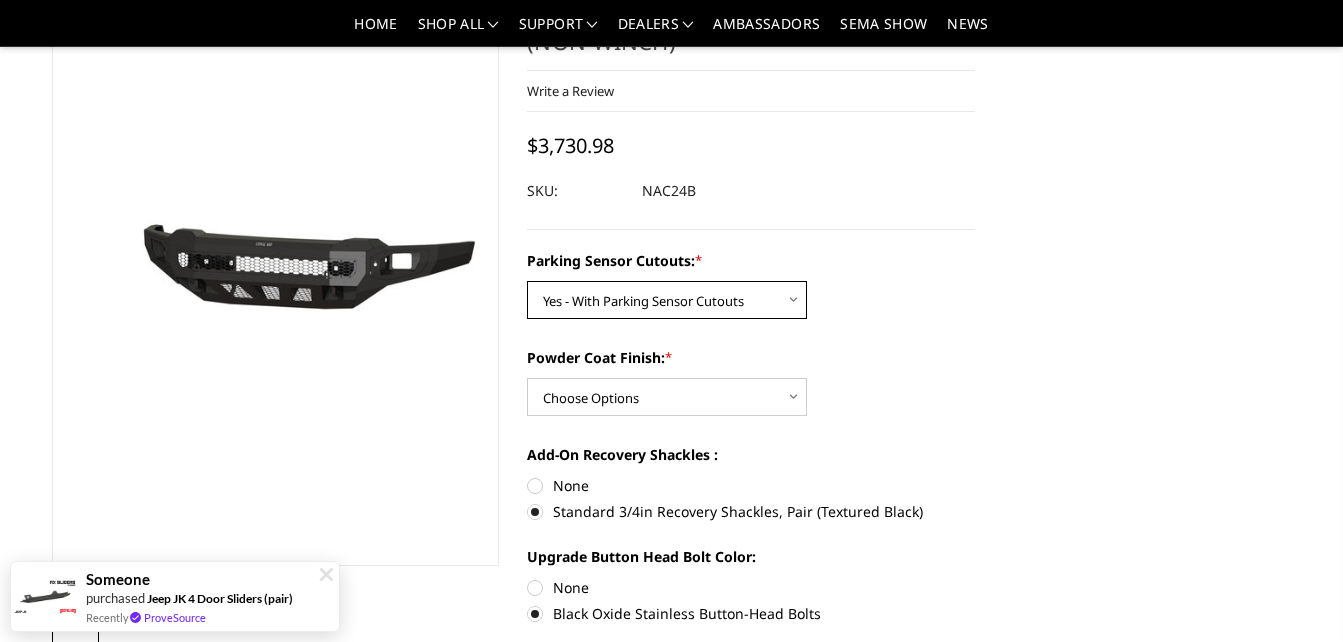 click on "Choose Options
No - Without Parking Sensor Cutouts
Yes - With Parking Sensor Cutouts" at bounding box center (667, 300) 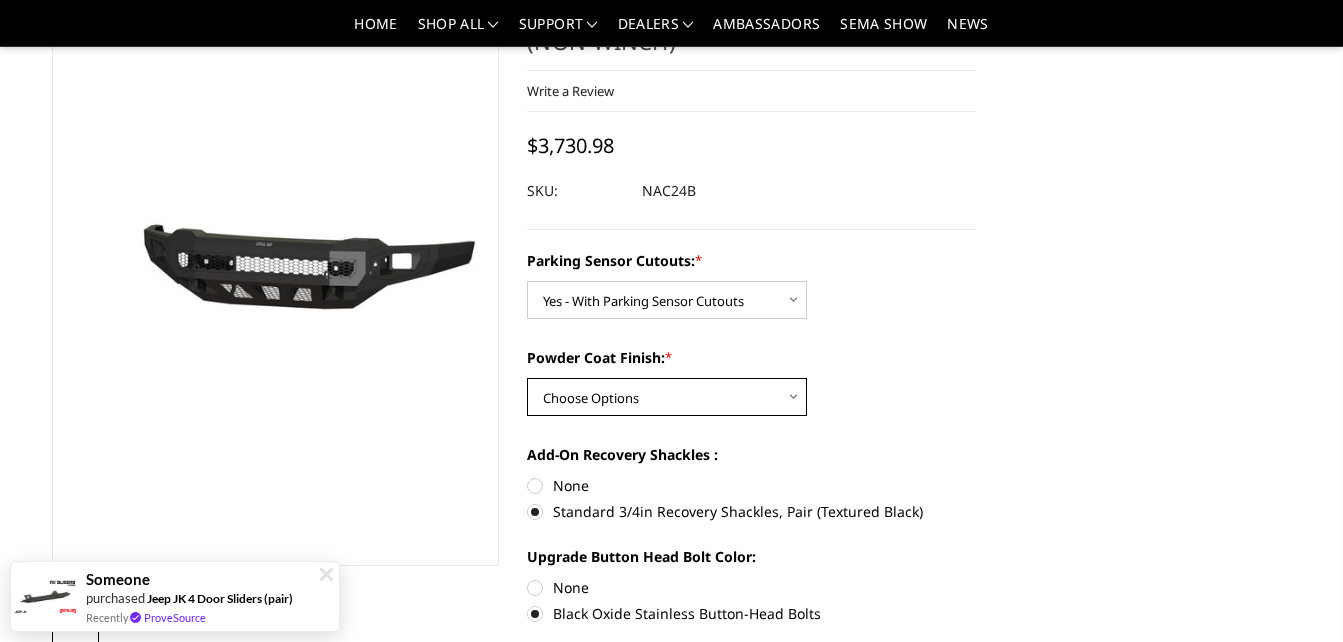 click on "Choose Options
Bare Metal
Texture Black Powder Coat" at bounding box center [667, 397] 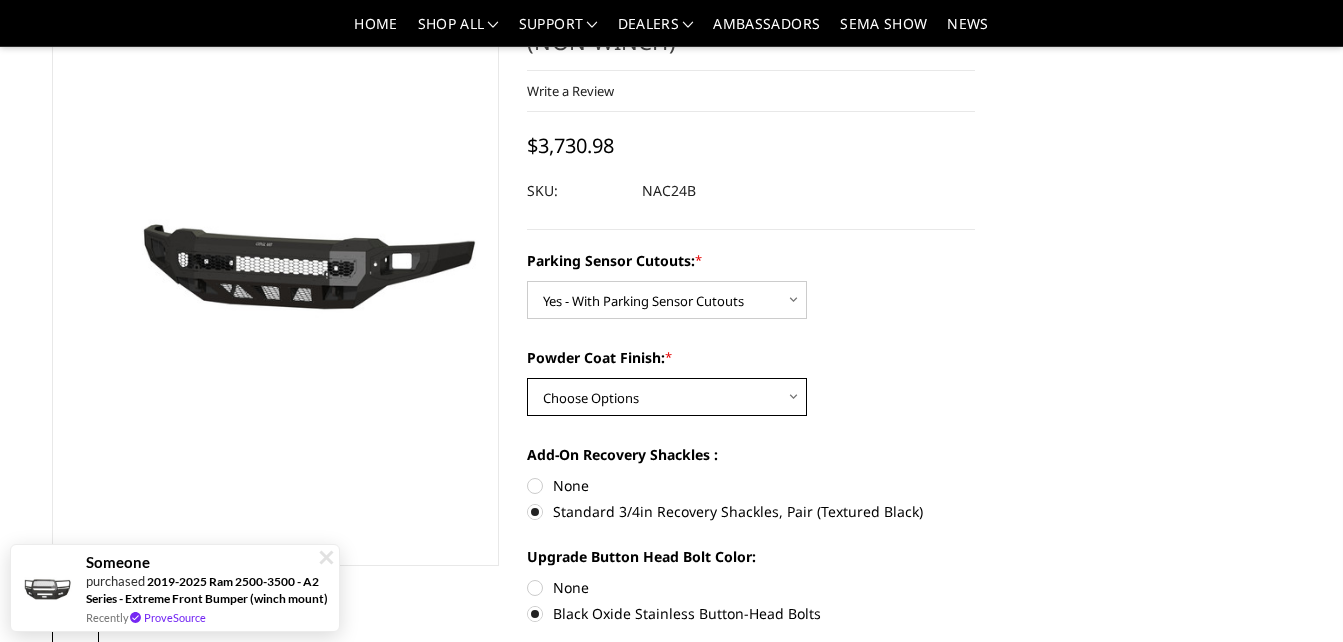 select on "2969" 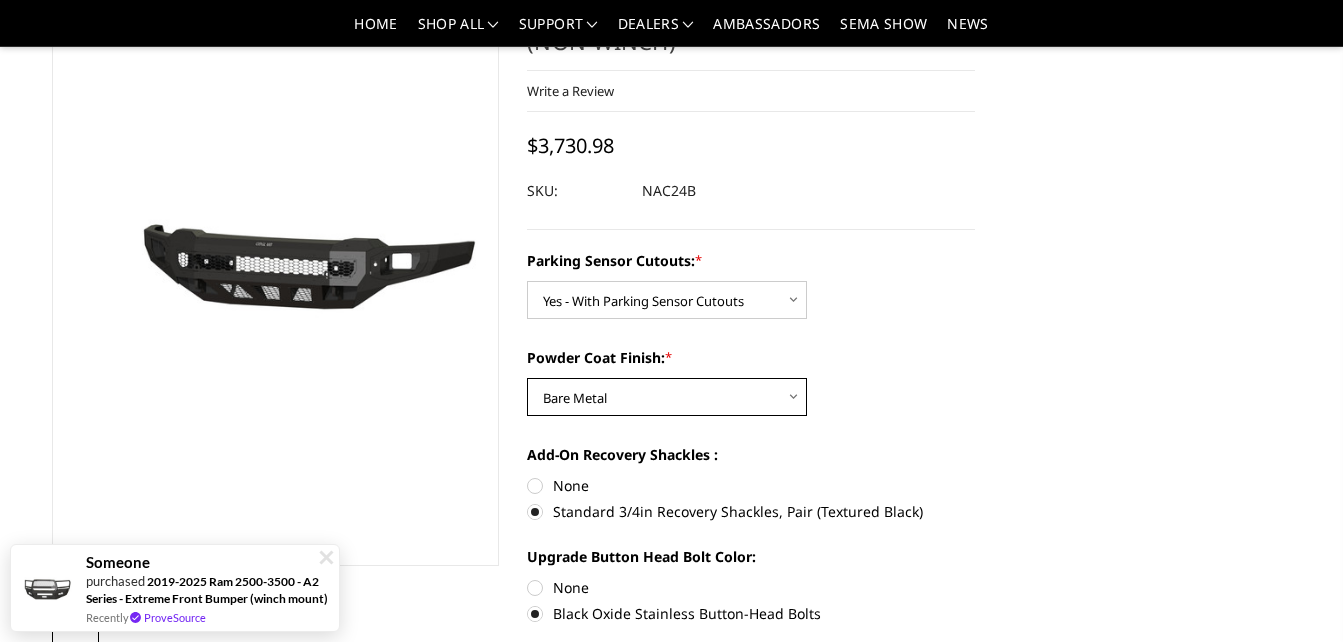 click on "Choose Options
Bare Metal
Texture Black Powder Coat" at bounding box center (667, 397) 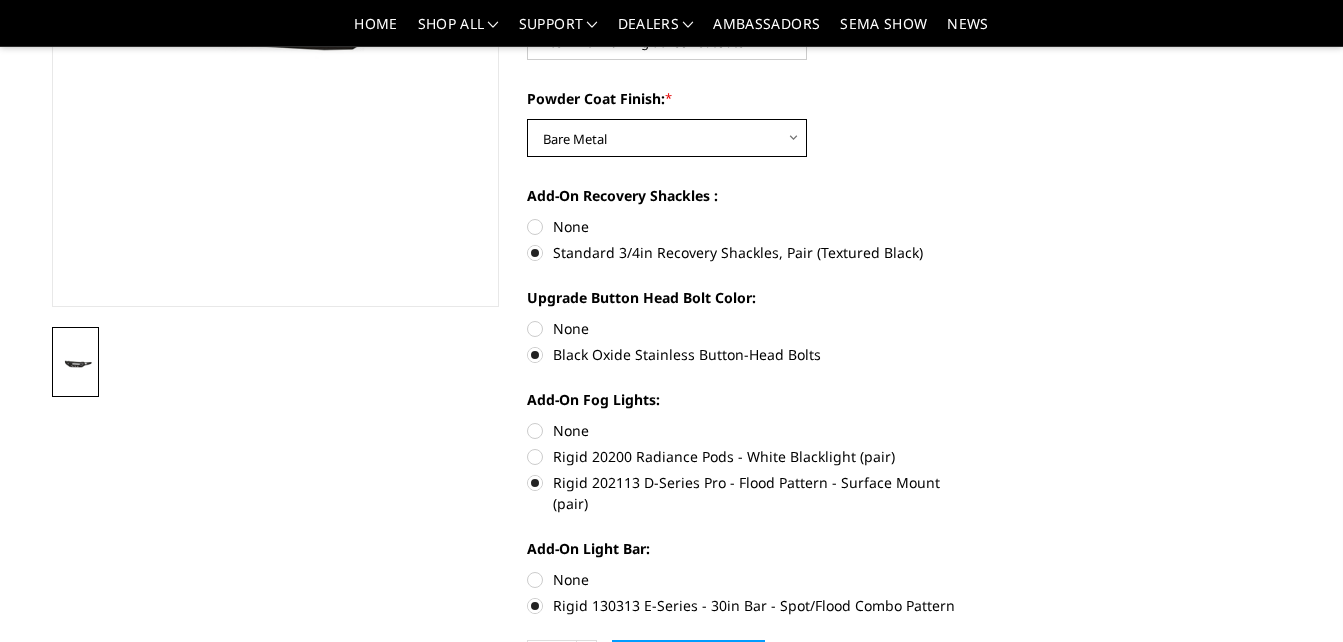 scroll, scrollTop: 0, scrollLeft: 0, axis: both 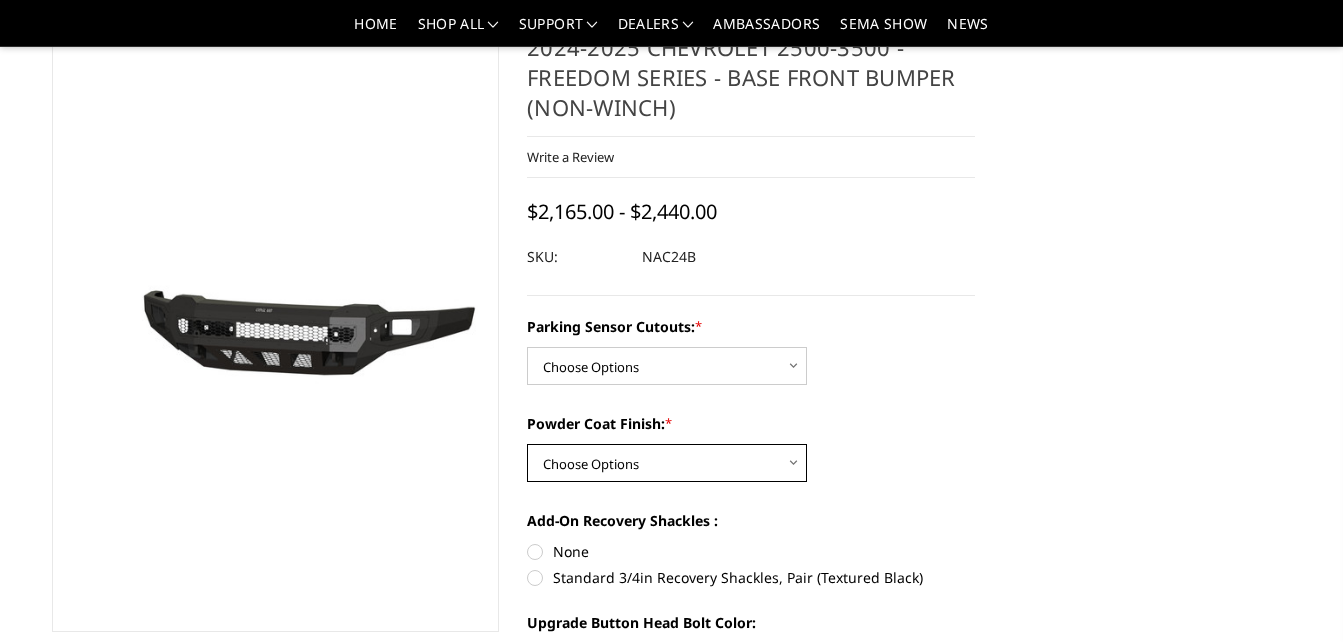 click on "Choose Options
Bare Metal
Texture Black Powder Coat" at bounding box center [667, 463] 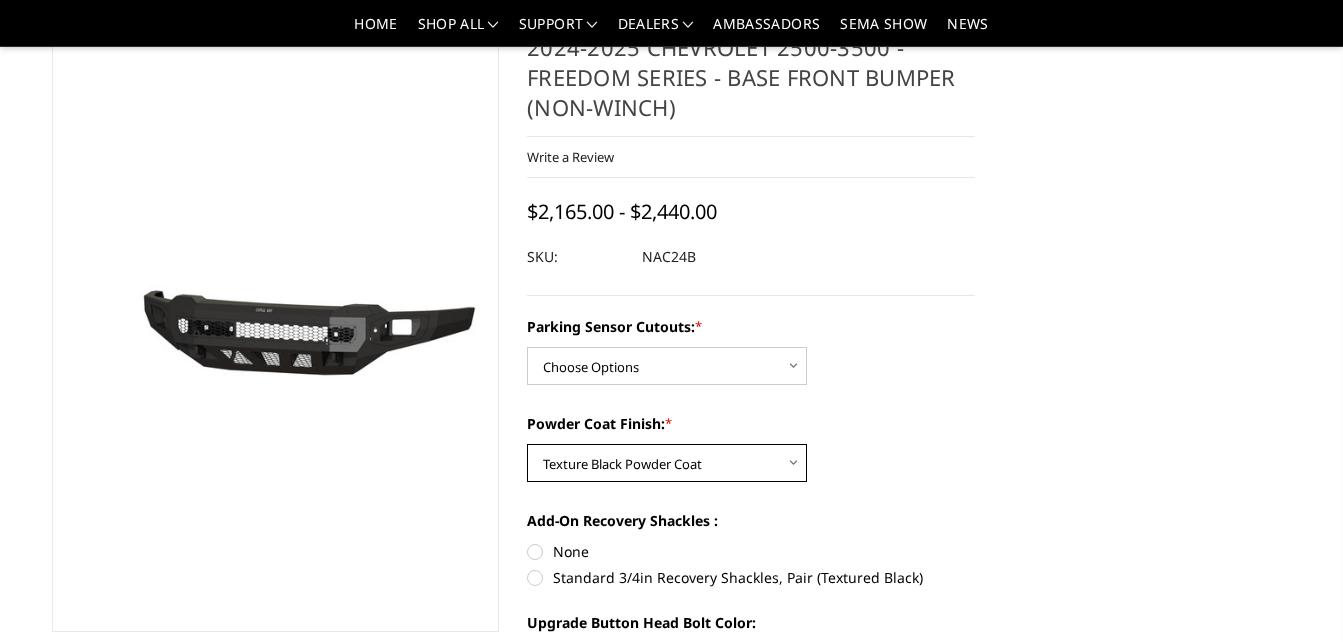 click on "Choose Options
Bare Metal
Texture Black Powder Coat" at bounding box center [667, 463] 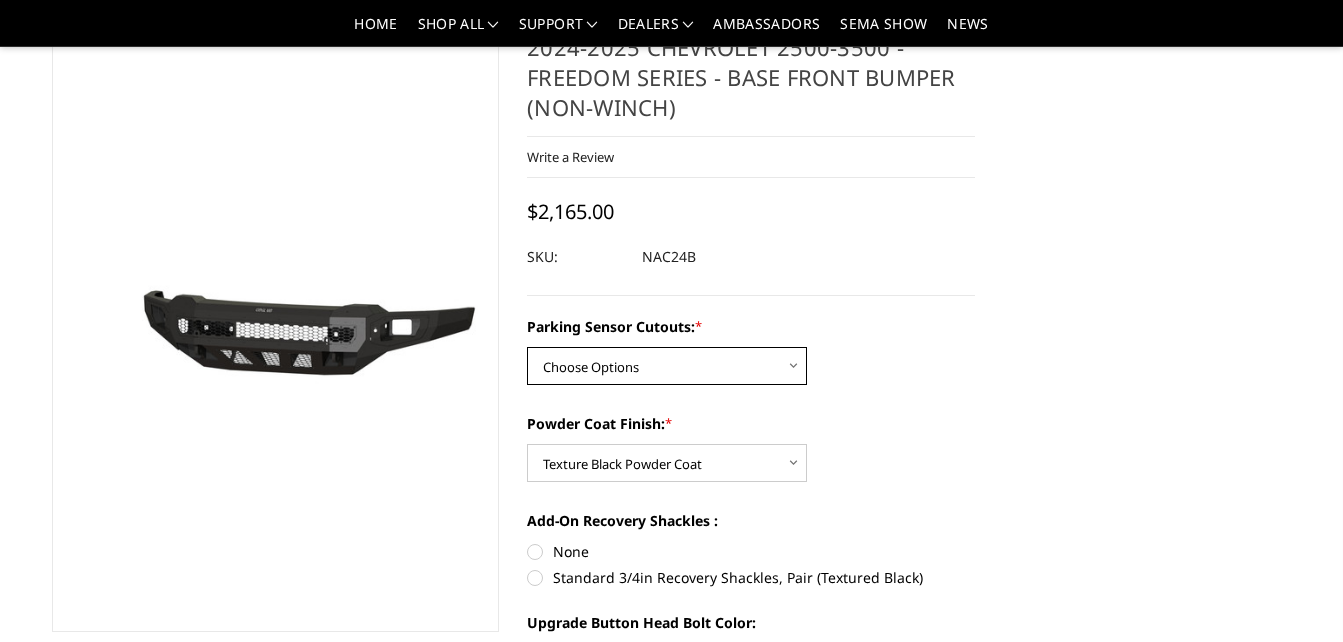click on "Choose Options
No - Without Parking Sensor Cutouts
Yes - With Parking Sensor Cutouts" at bounding box center (667, 366) 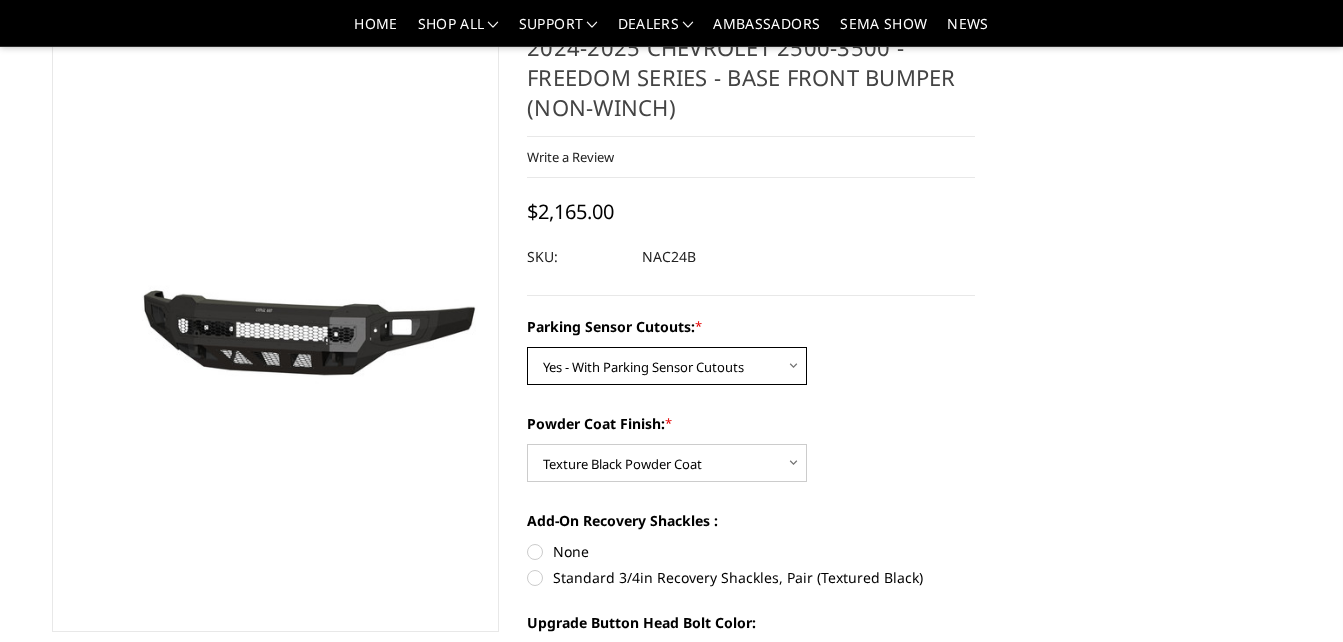 click on "Choose Options
No - Without Parking Sensor Cutouts
Yes - With Parking Sensor Cutouts" at bounding box center (667, 366) 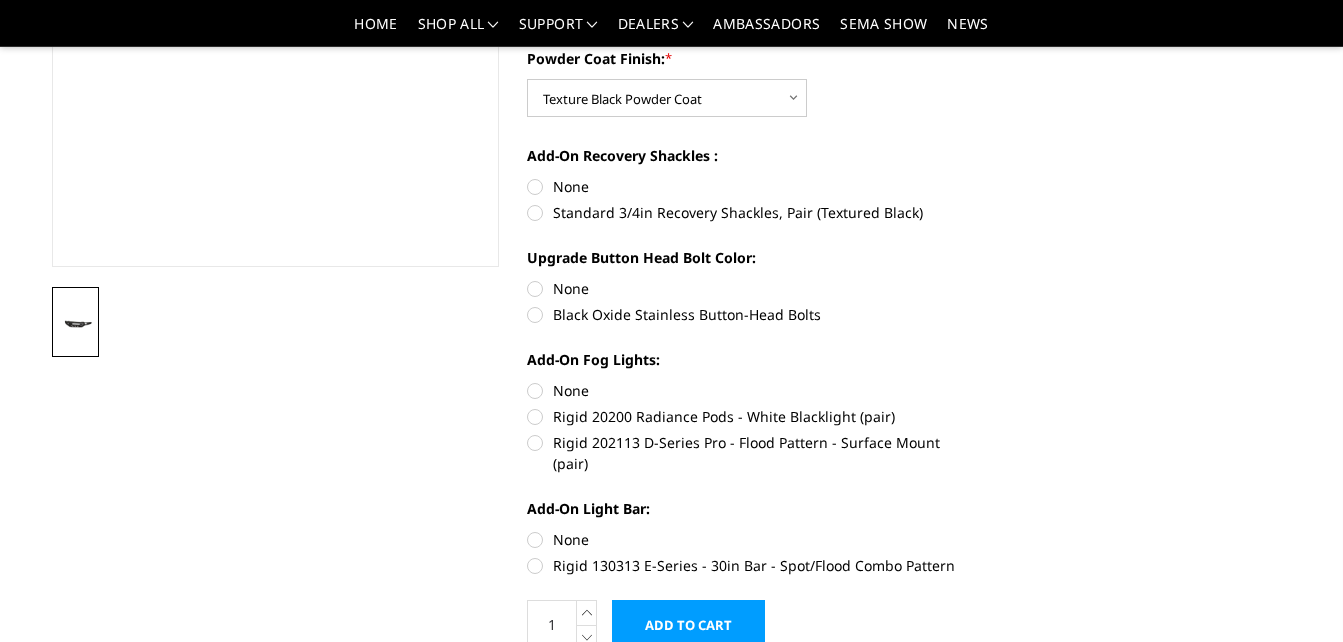scroll, scrollTop: 435, scrollLeft: 0, axis: vertical 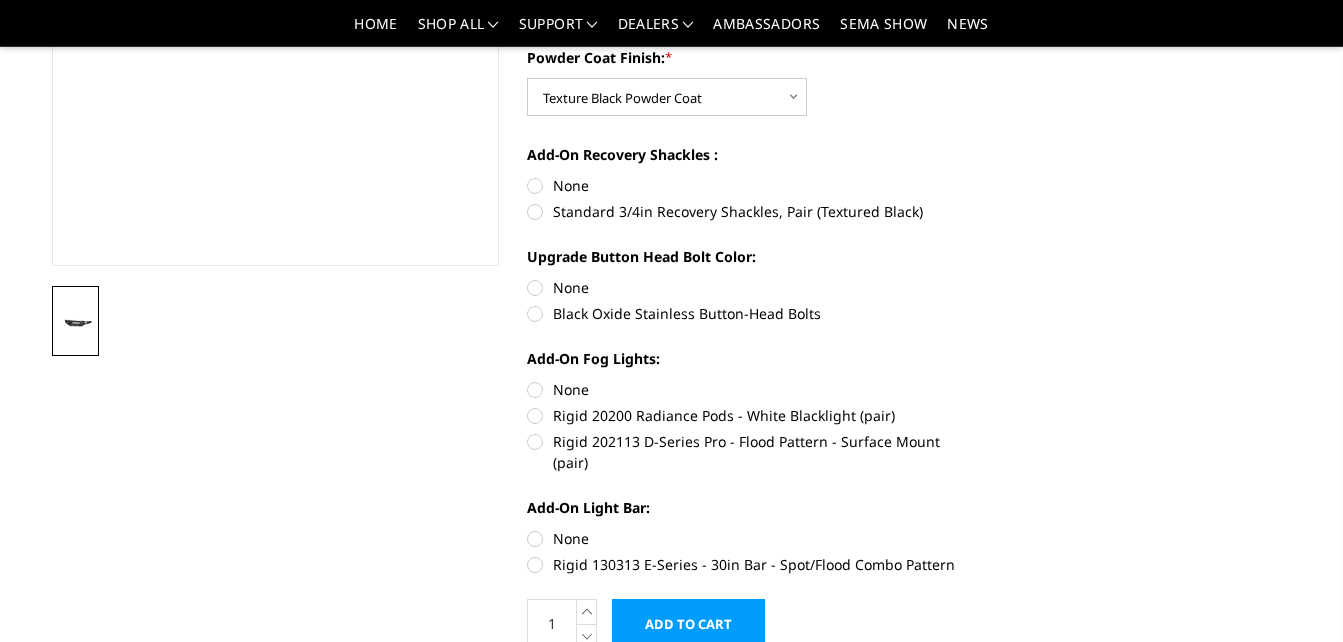 click on "Rigid 202113 D-Series Pro - Flood Pattern - Surface Mount (pair)" at bounding box center [751, 452] 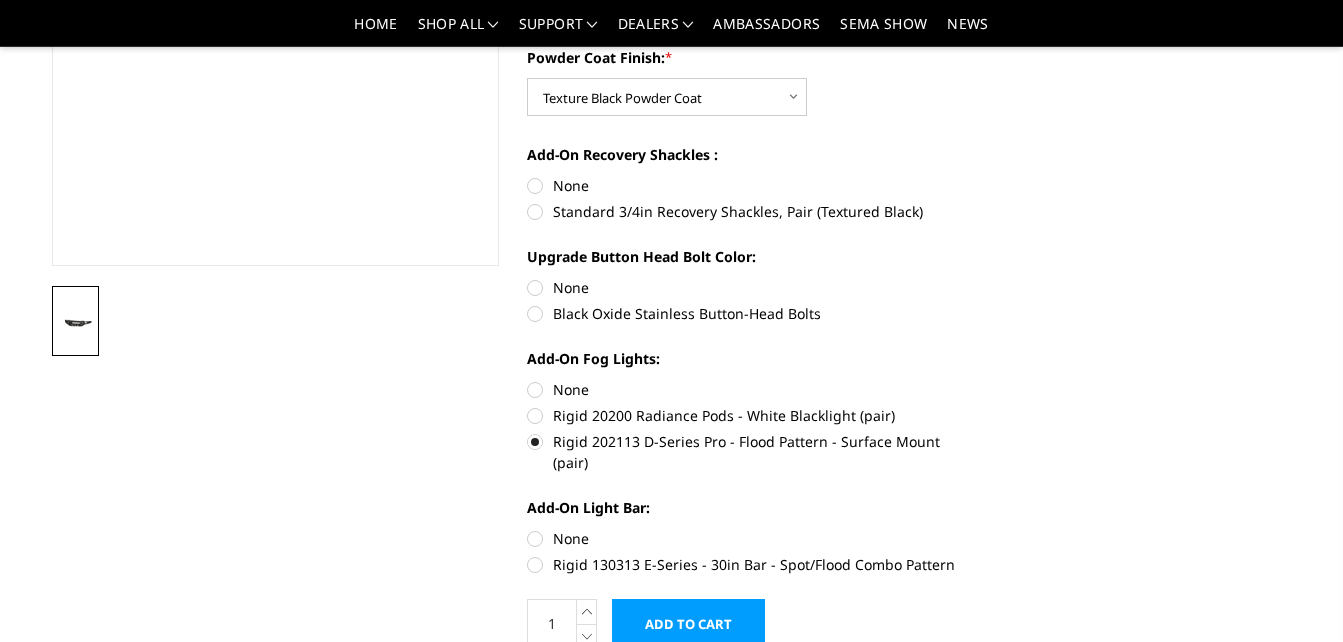 click on "Rigid 130313 E-Series - 30in Bar - Spot/Flood Combo Pattern" at bounding box center (751, 564) 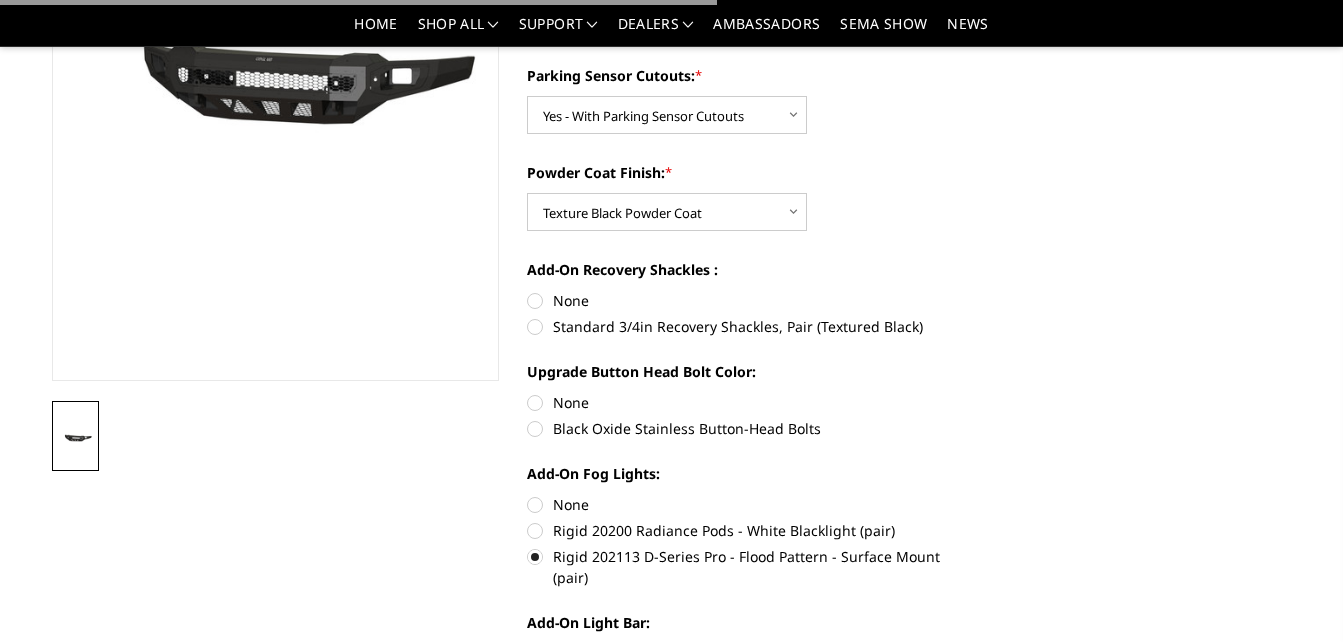 scroll, scrollTop: 319, scrollLeft: 0, axis: vertical 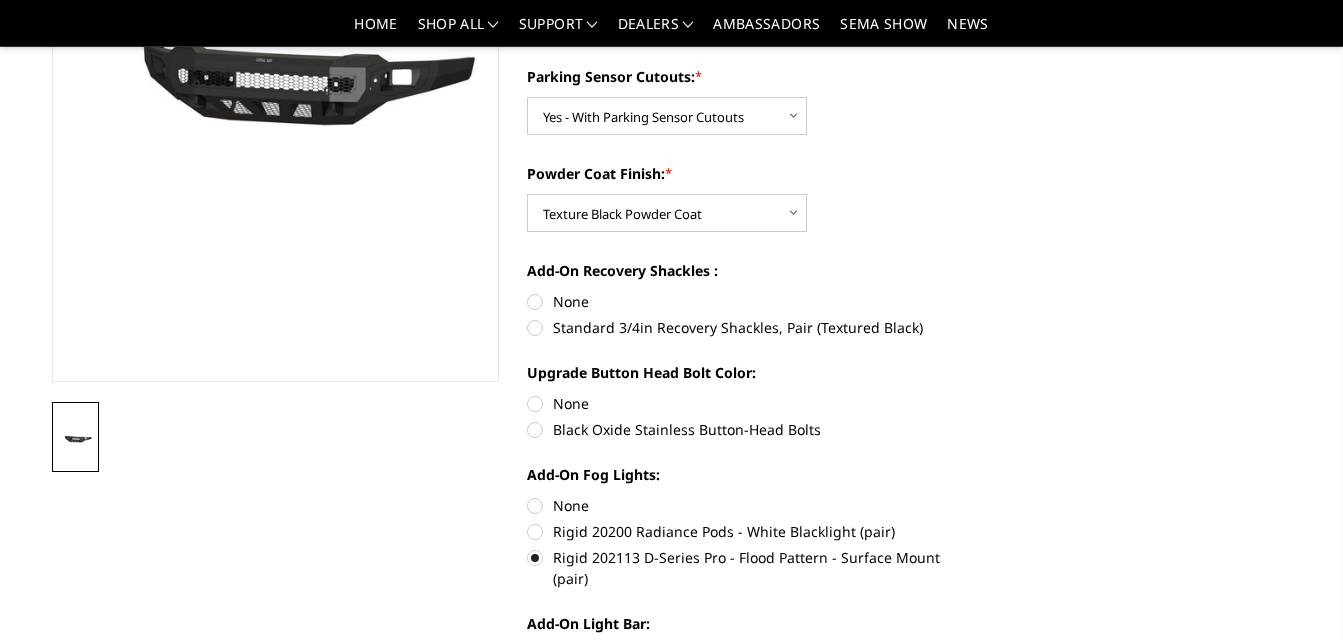 click on "Parking Sensor Cutouts:
*
Choose Options
No - Without Parking Sensor Cutouts
Yes - With Parking Sensor Cutouts
Powder Coat Finish:
*
Choose Options
Bare Metal
Texture Black Powder Coat
Add-On Recovery Shackles :
None
Standard 3/4in Recovery Shackles, Pair (Textured Black)
Upgrade Button Head Bolt Color:
None
Black Oxide Stainless Button-Head Bolts
Add-On Fog Lights:
None" at bounding box center [751, 376] 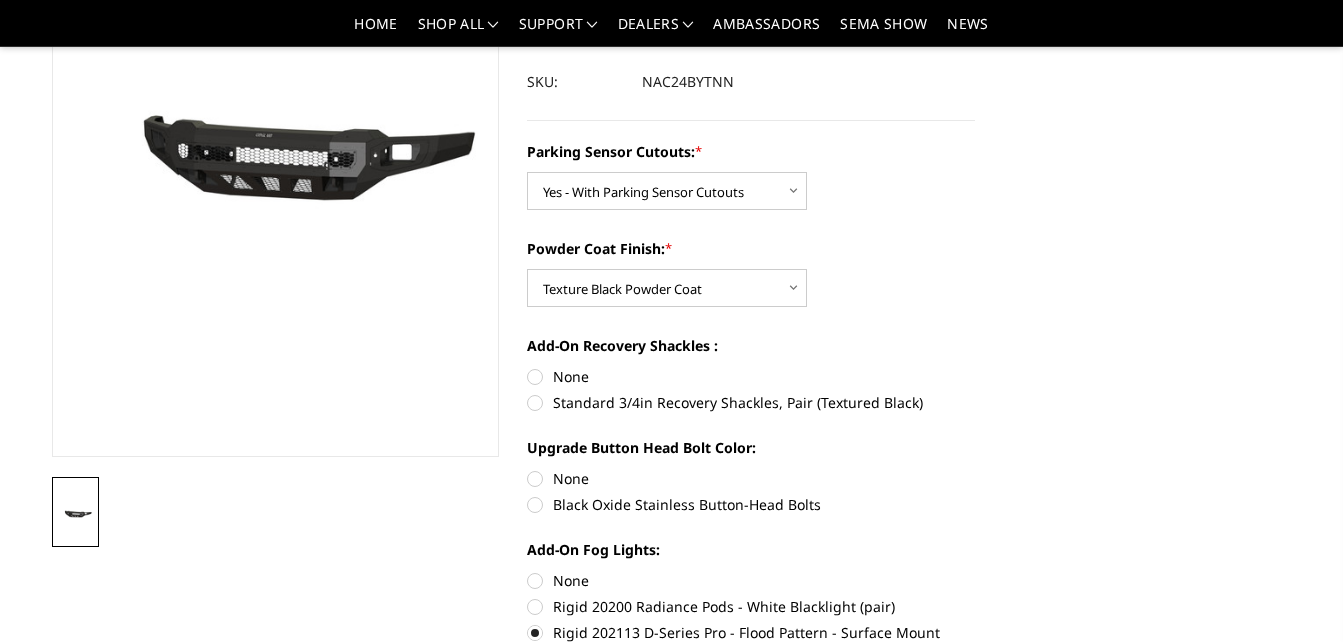 scroll, scrollTop: 243, scrollLeft: 0, axis: vertical 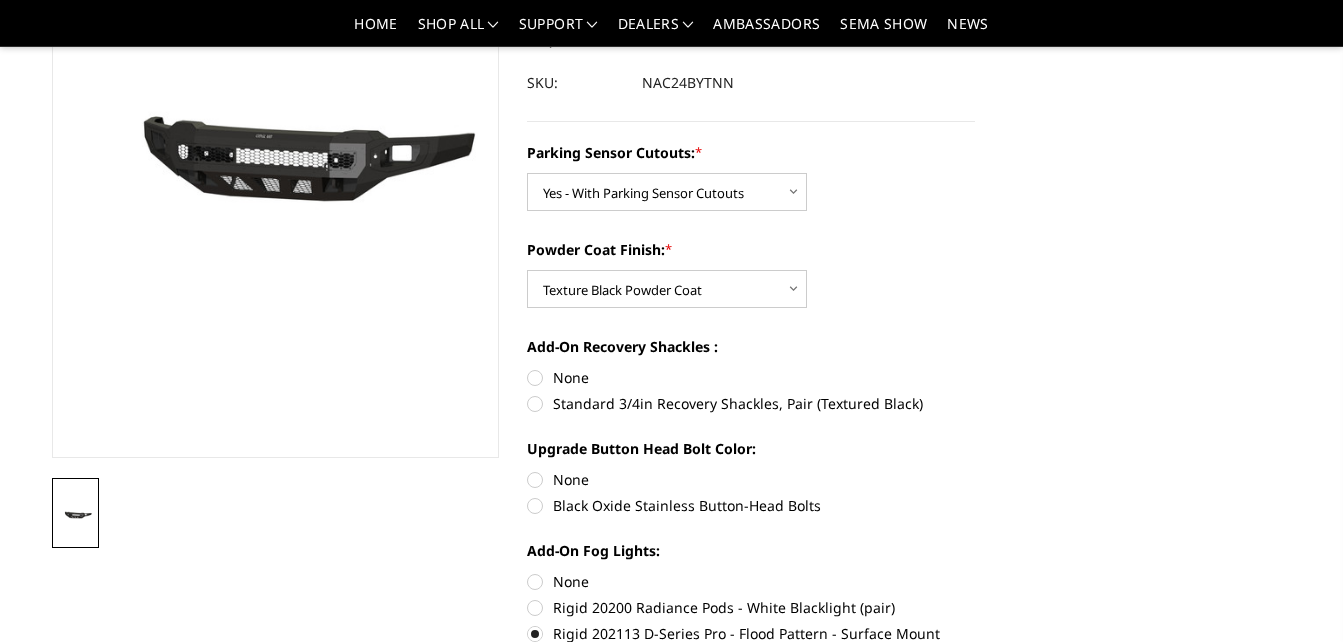 click on "Black Oxide Stainless Button-Head Bolts" at bounding box center [751, 505] 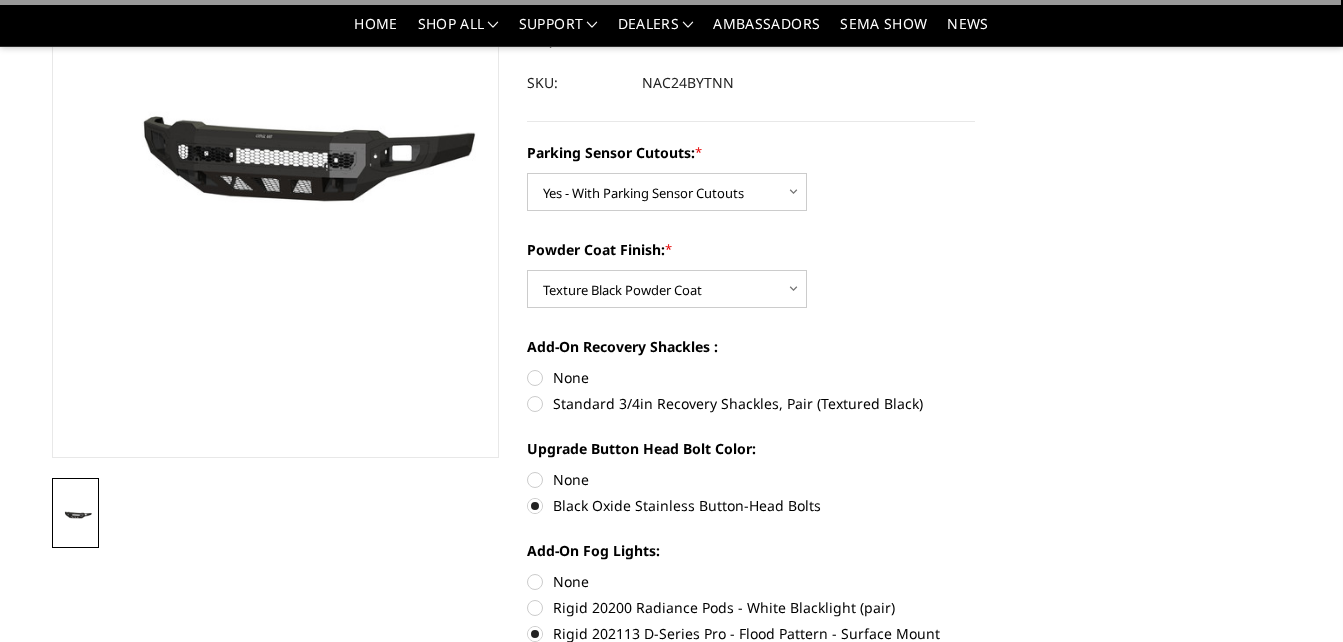 scroll, scrollTop: 0, scrollLeft: 0, axis: both 